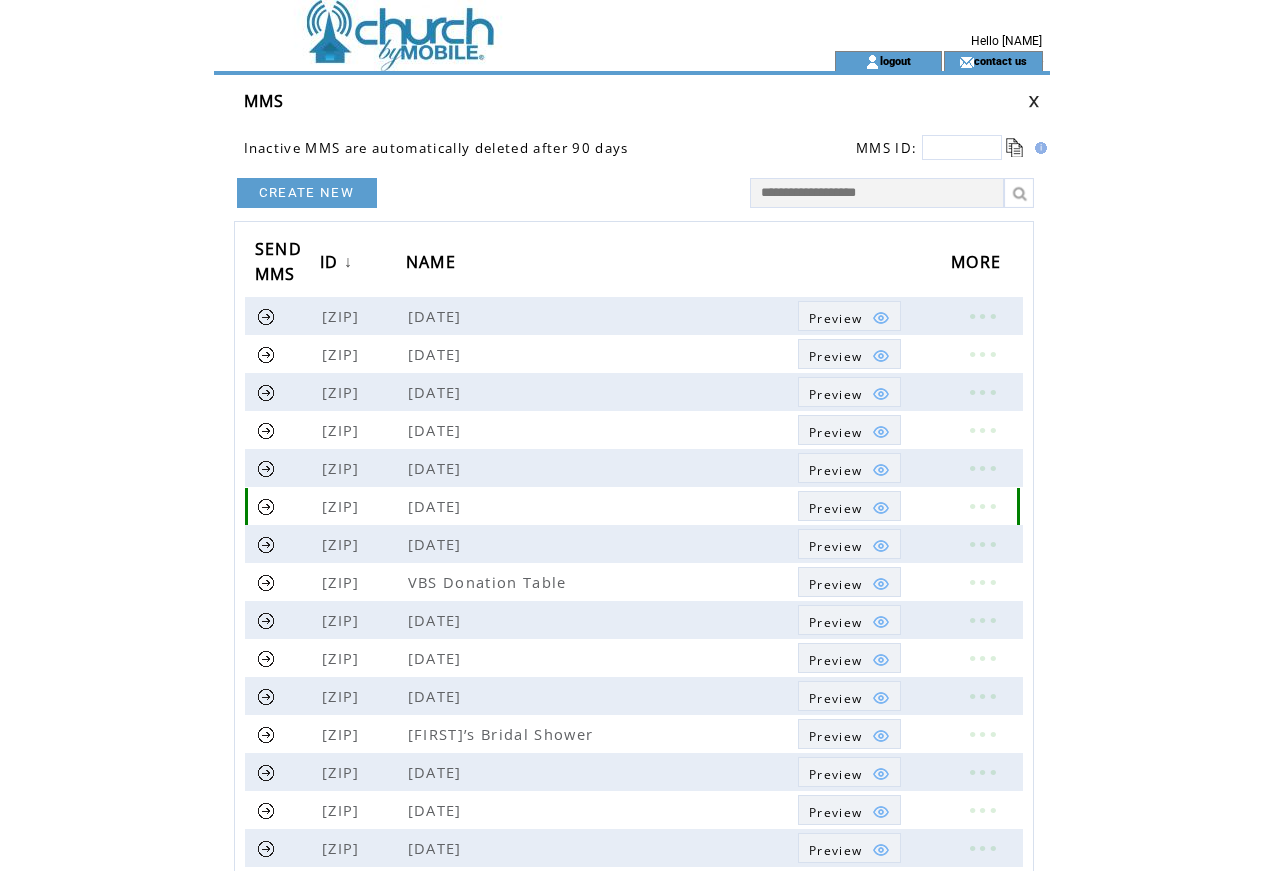 scroll, scrollTop: 0, scrollLeft: 0, axis: both 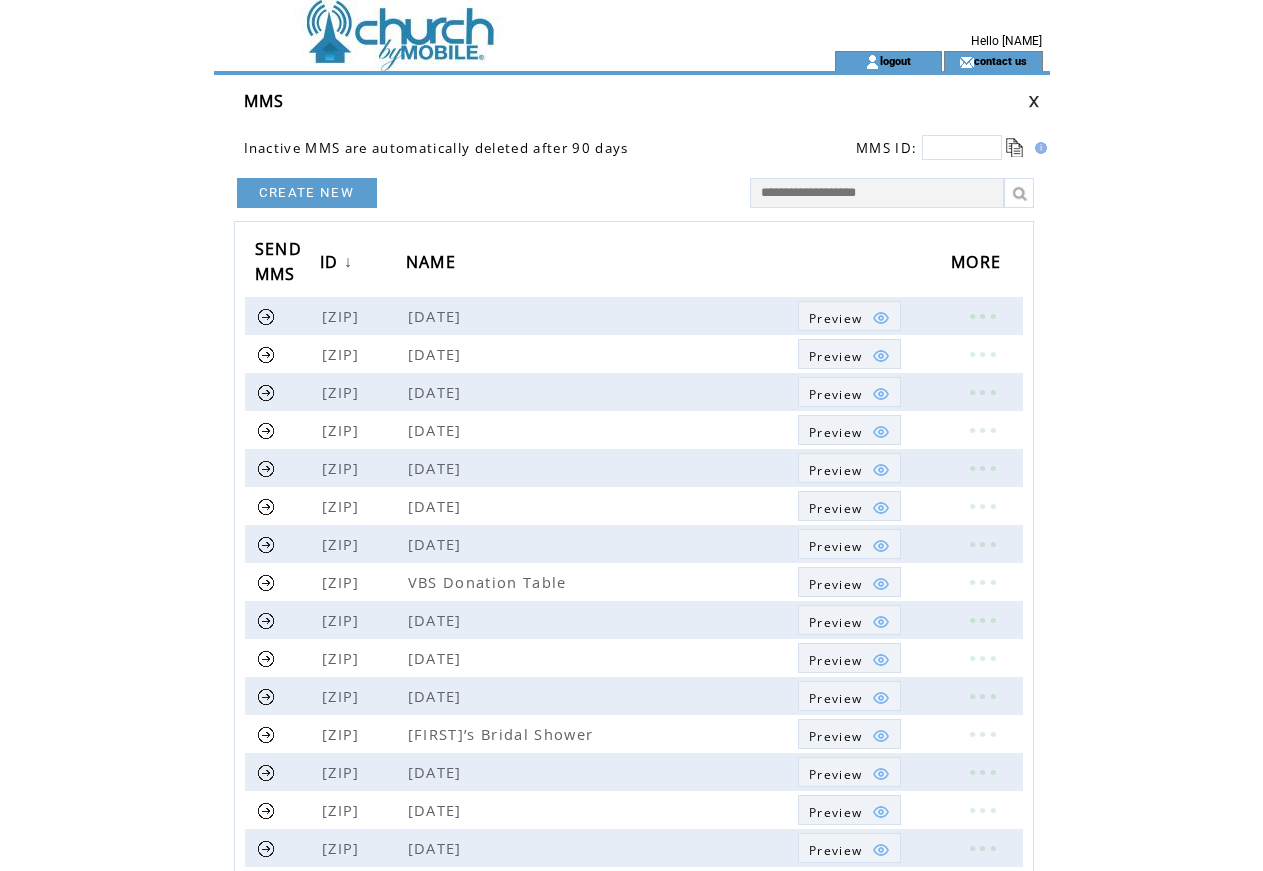 click on "CREATE NEW" at bounding box center (307, 193) 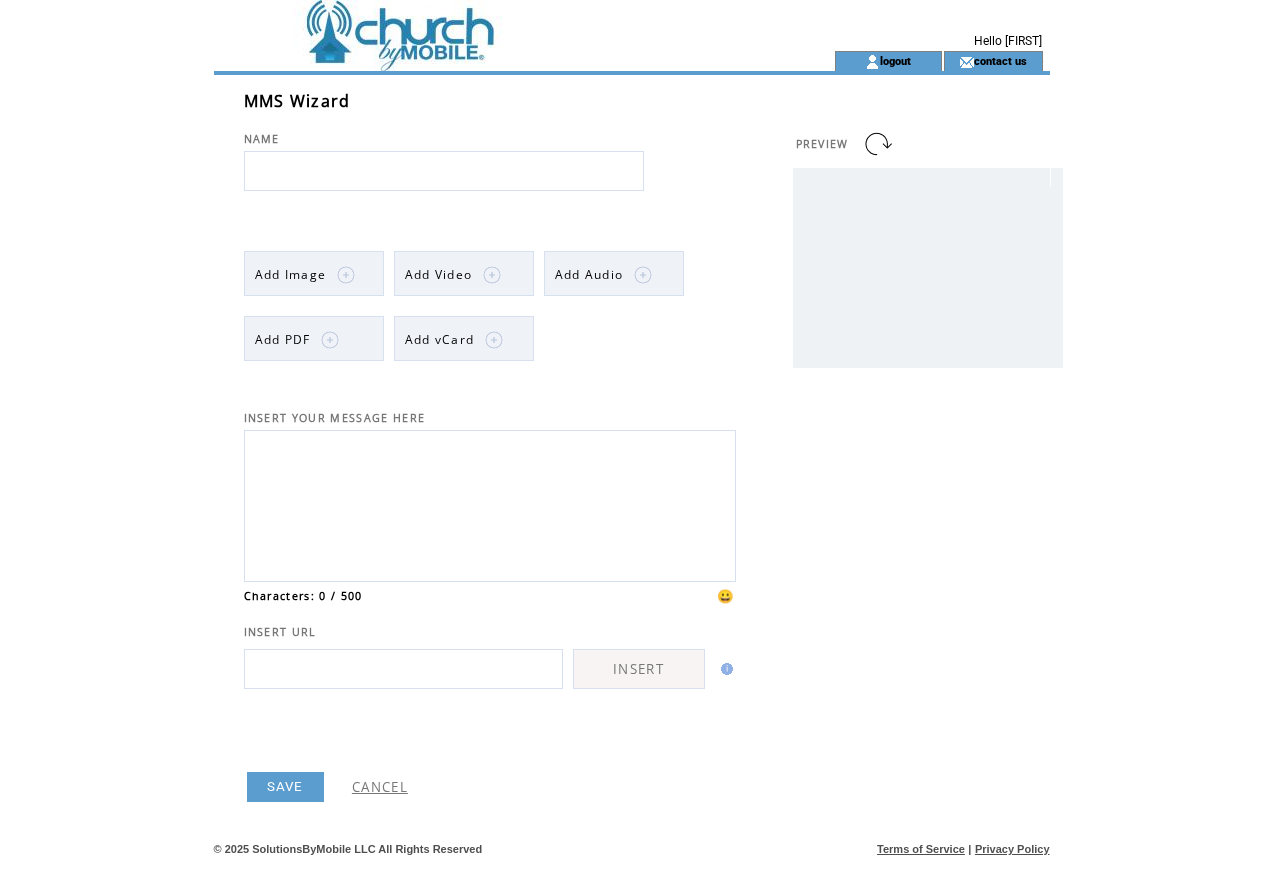 click at bounding box center [444, 171] 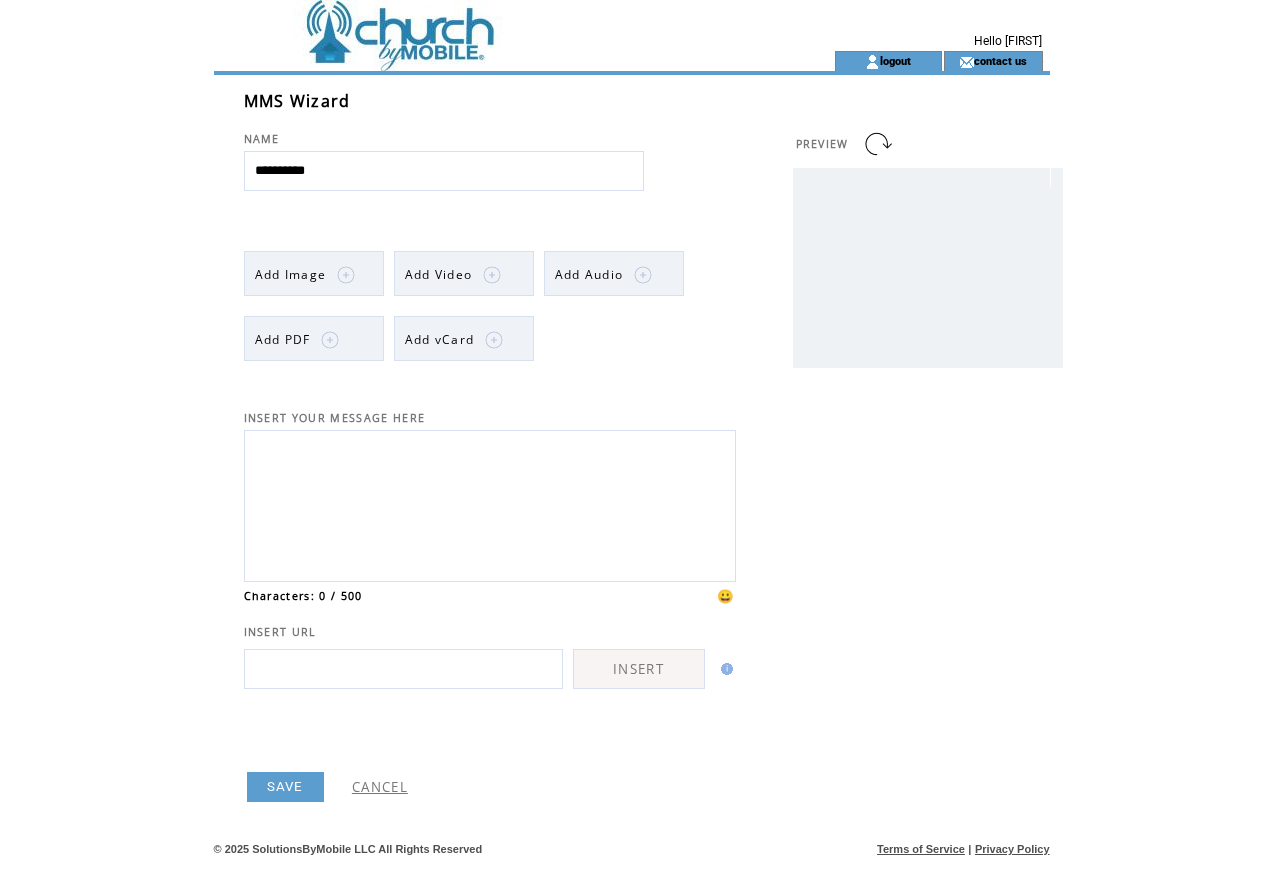 type on "**********" 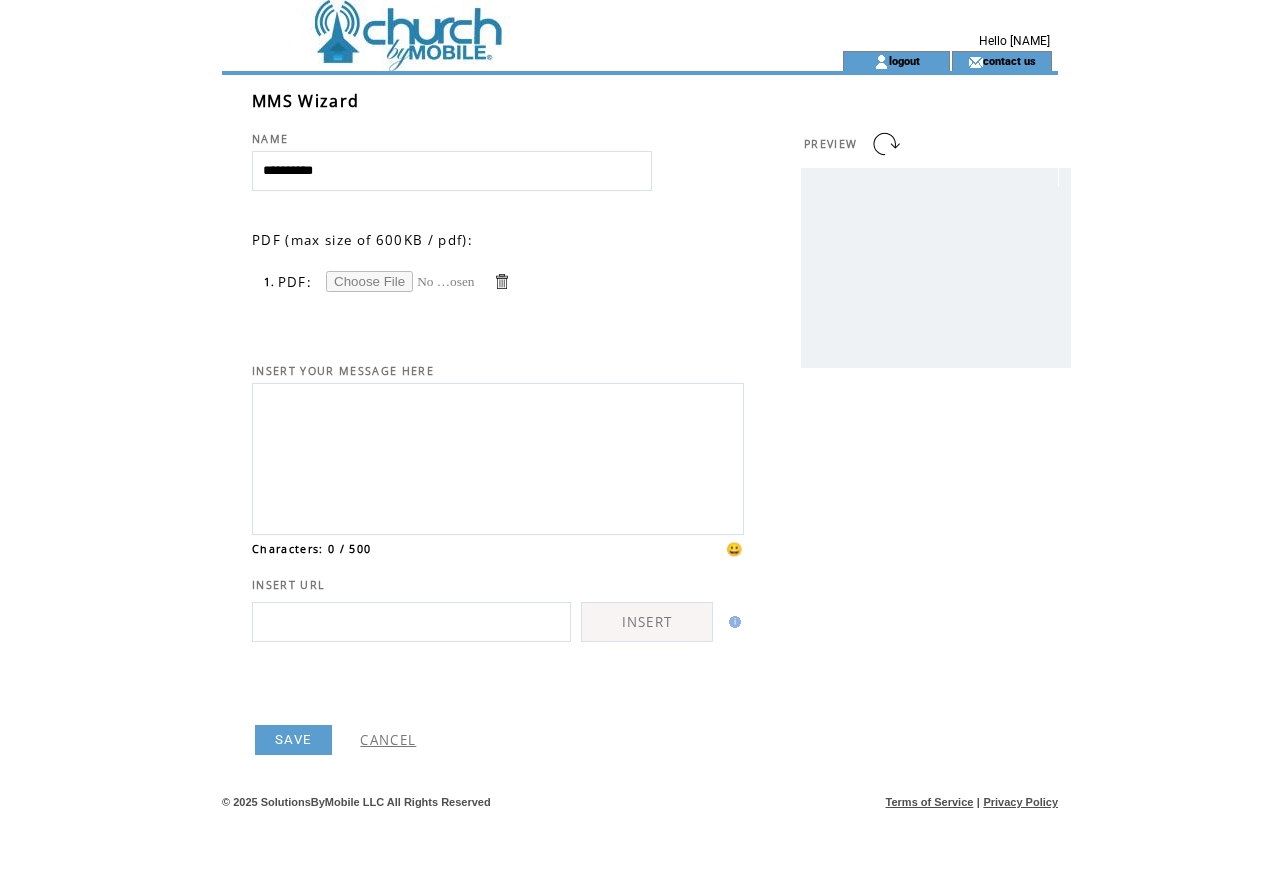 scroll, scrollTop: 0, scrollLeft: 0, axis: both 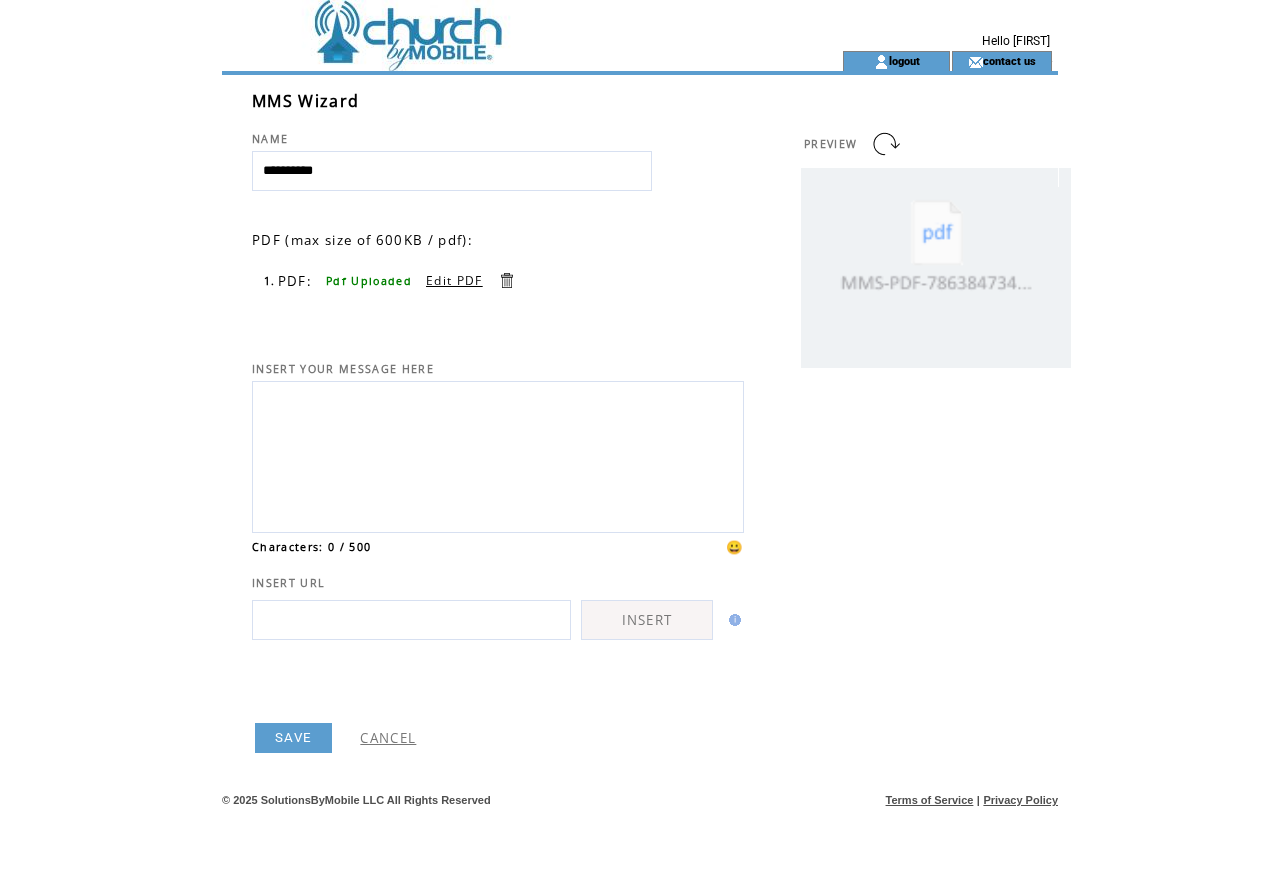 click on "SAVE" at bounding box center [293, 738] 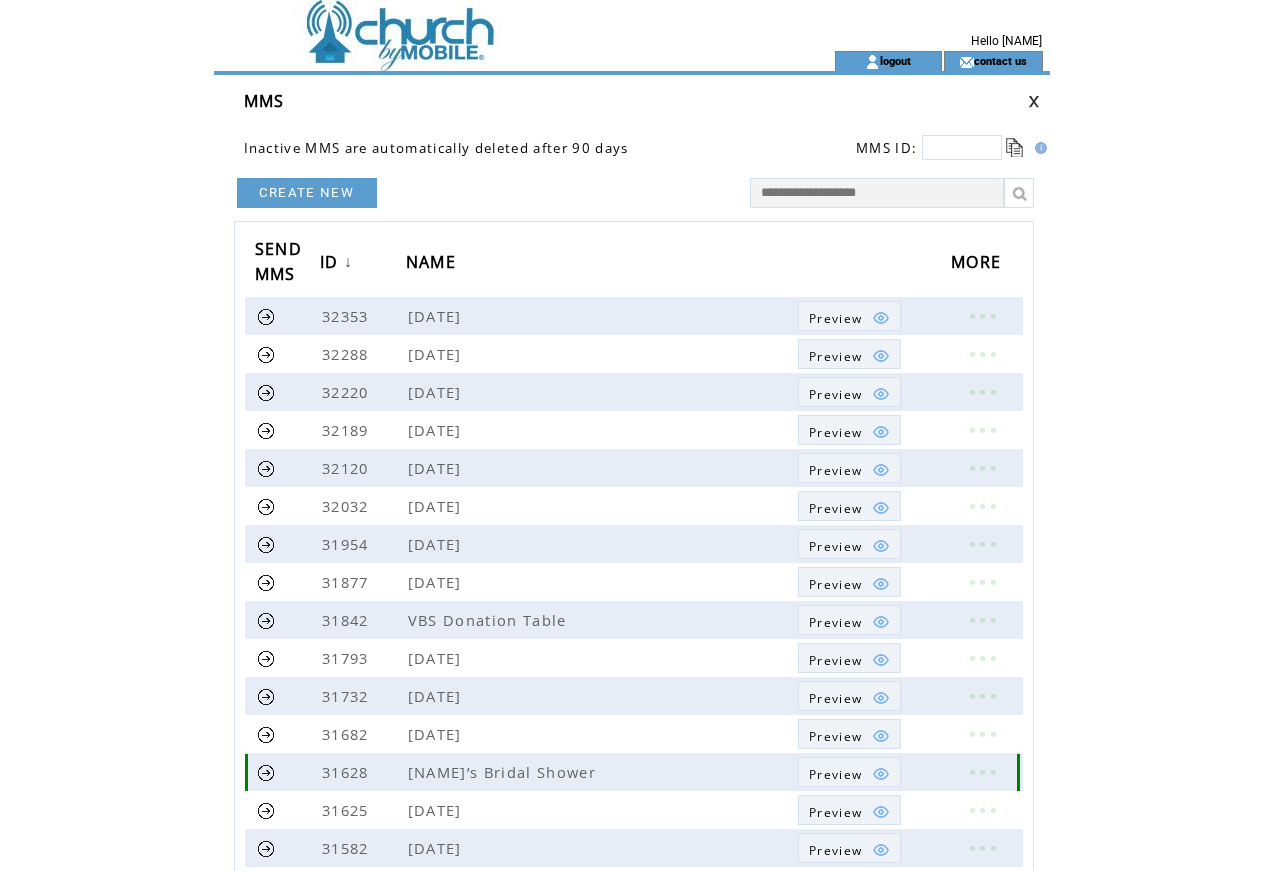 scroll, scrollTop: 0, scrollLeft: 0, axis: both 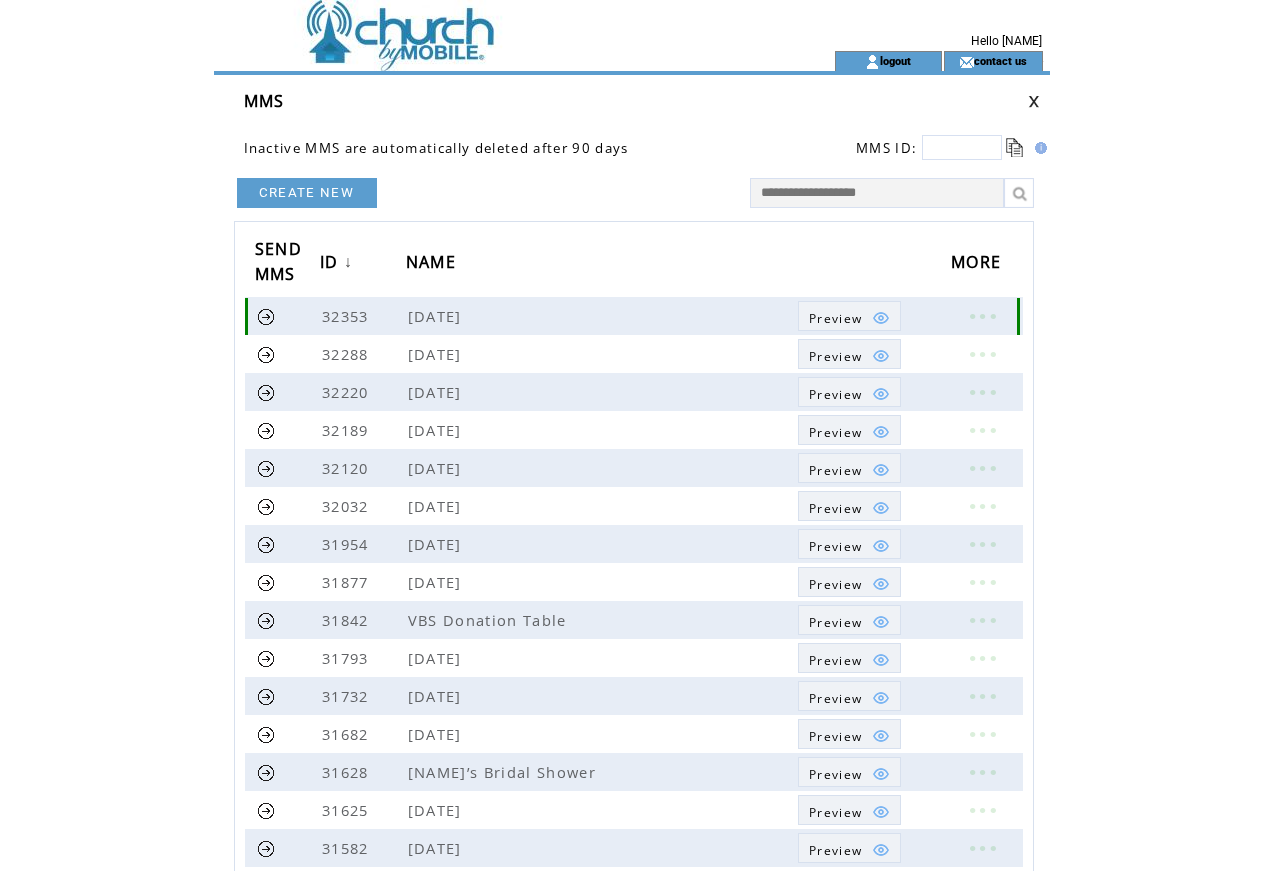 click at bounding box center (266, 316) 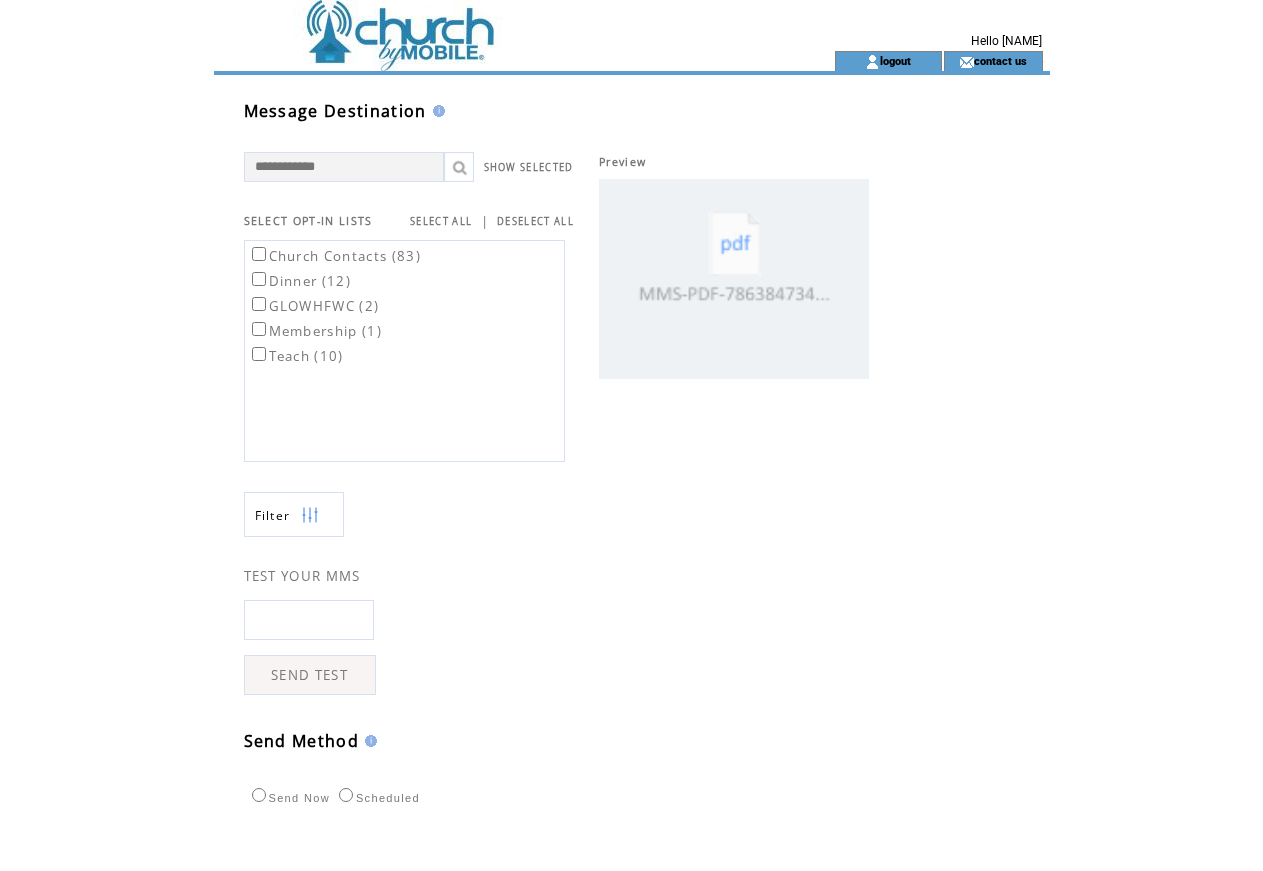 scroll, scrollTop: 0, scrollLeft: 0, axis: both 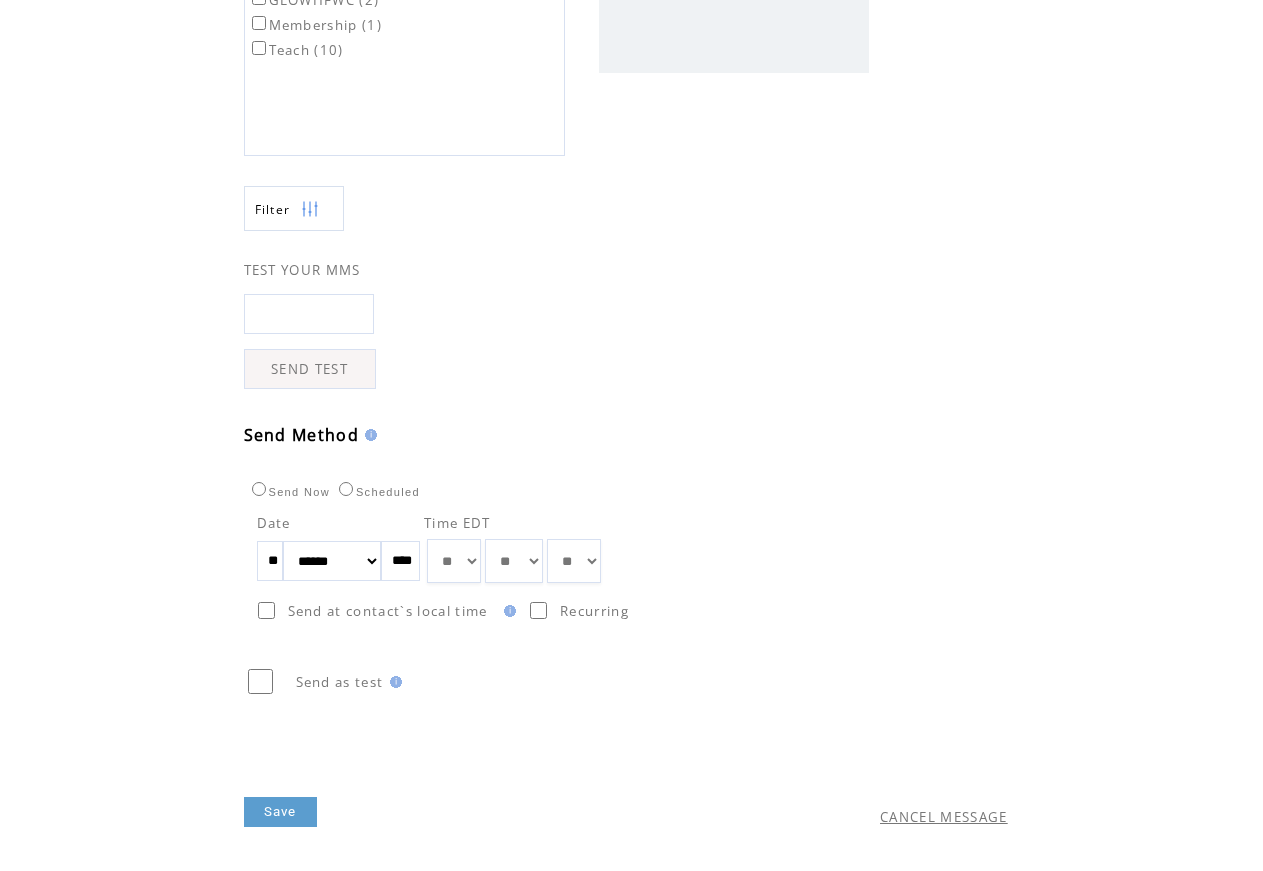click on "**" at bounding box center [270, 561] 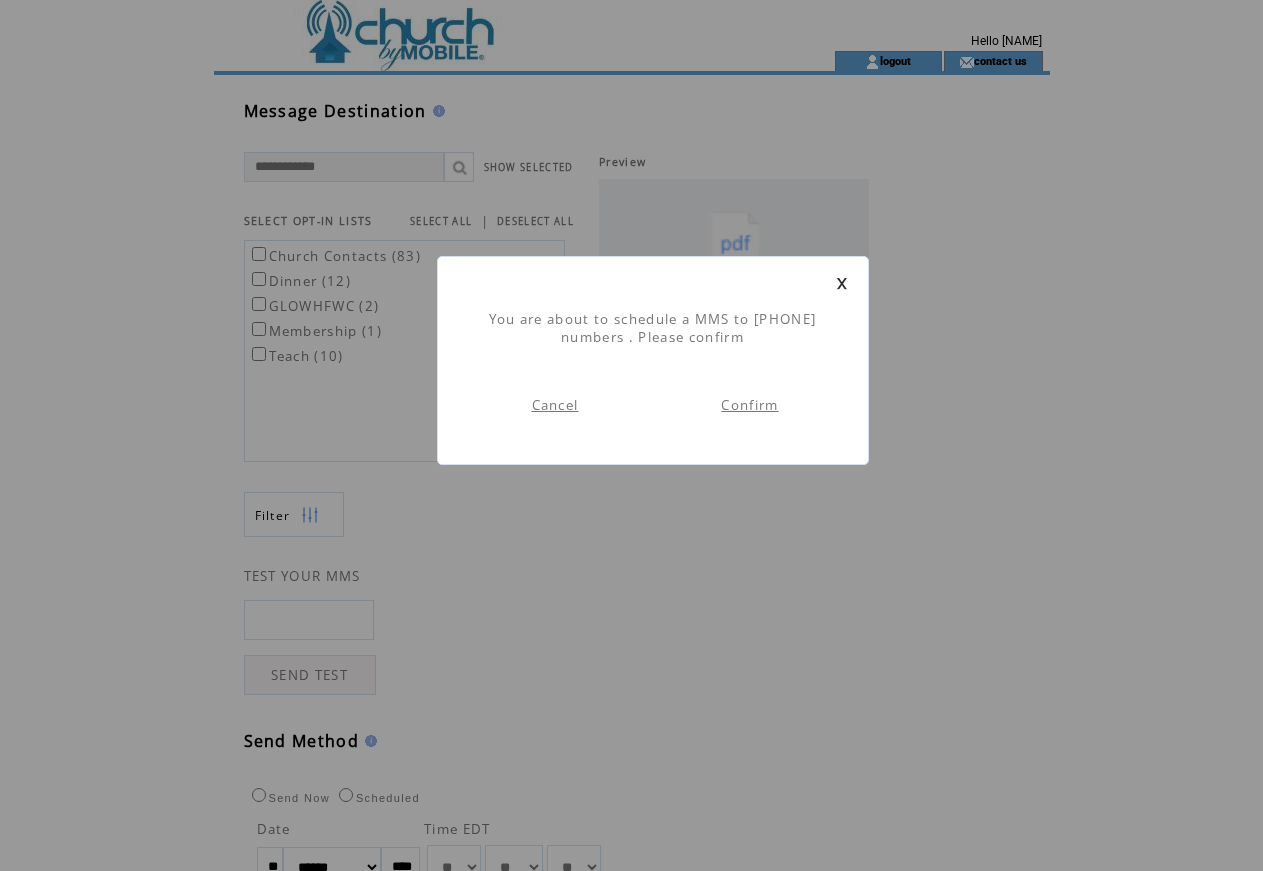 scroll, scrollTop: 1, scrollLeft: 0, axis: vertical 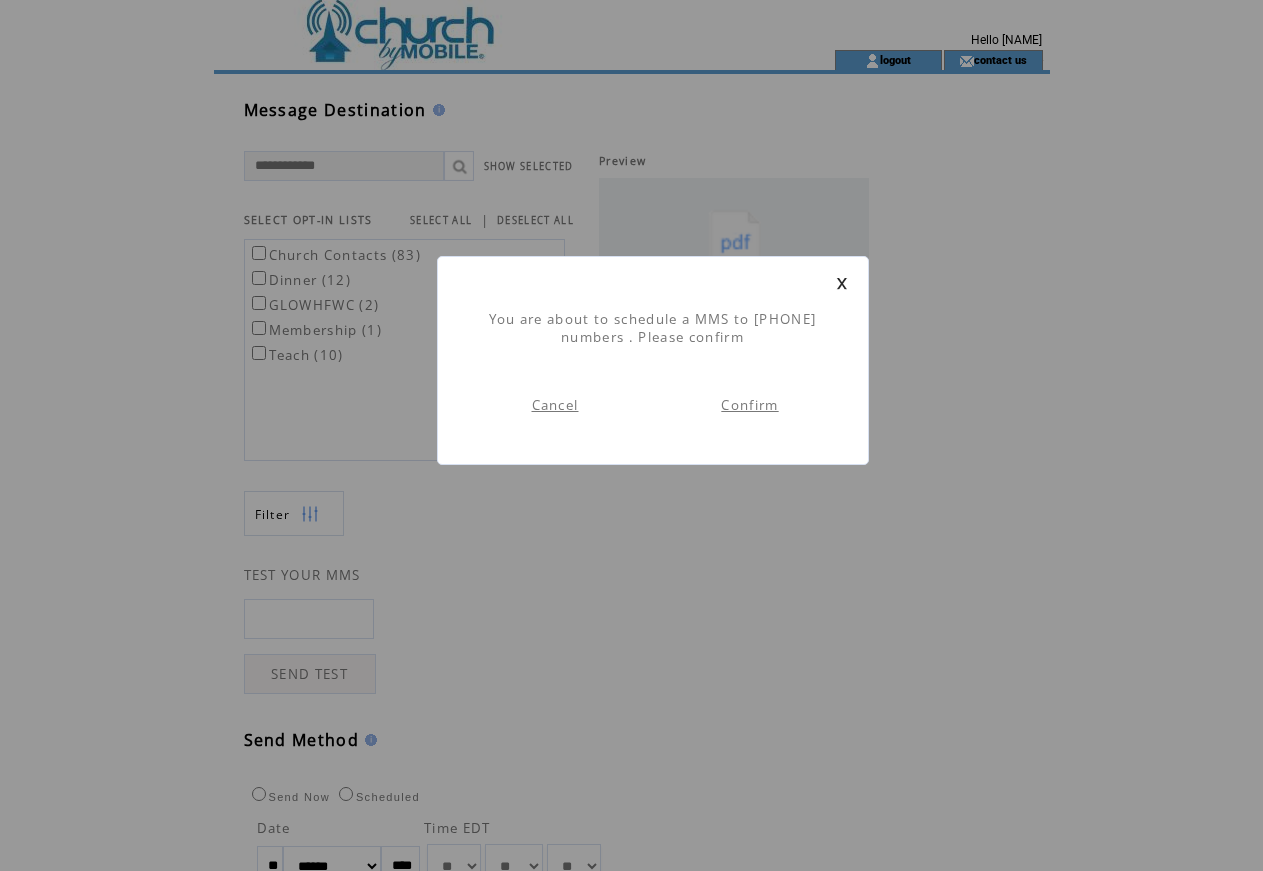 click on "Confirm" at bounding box center [749, 405] 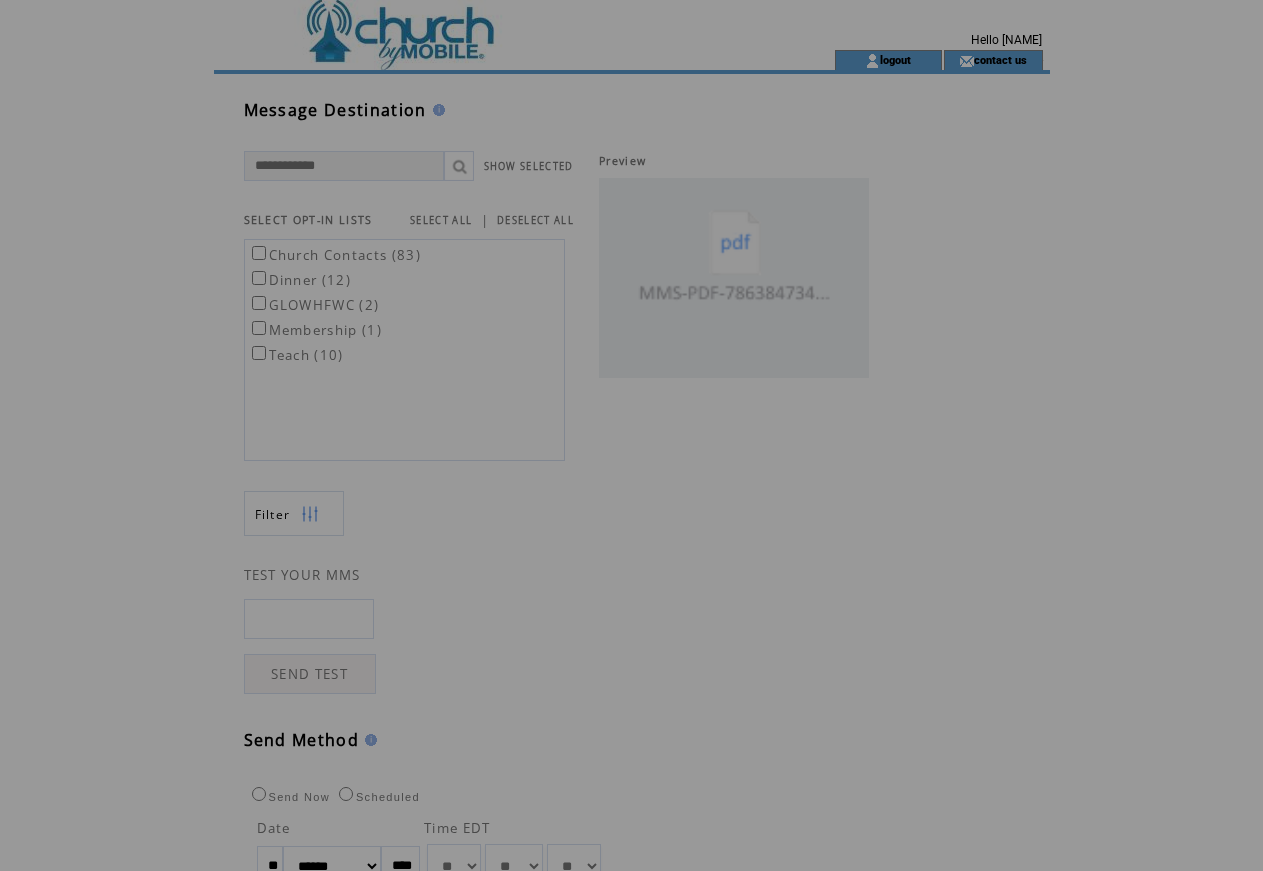 scroll, scrollTop: 0, scrollLeft: 0, axis: both 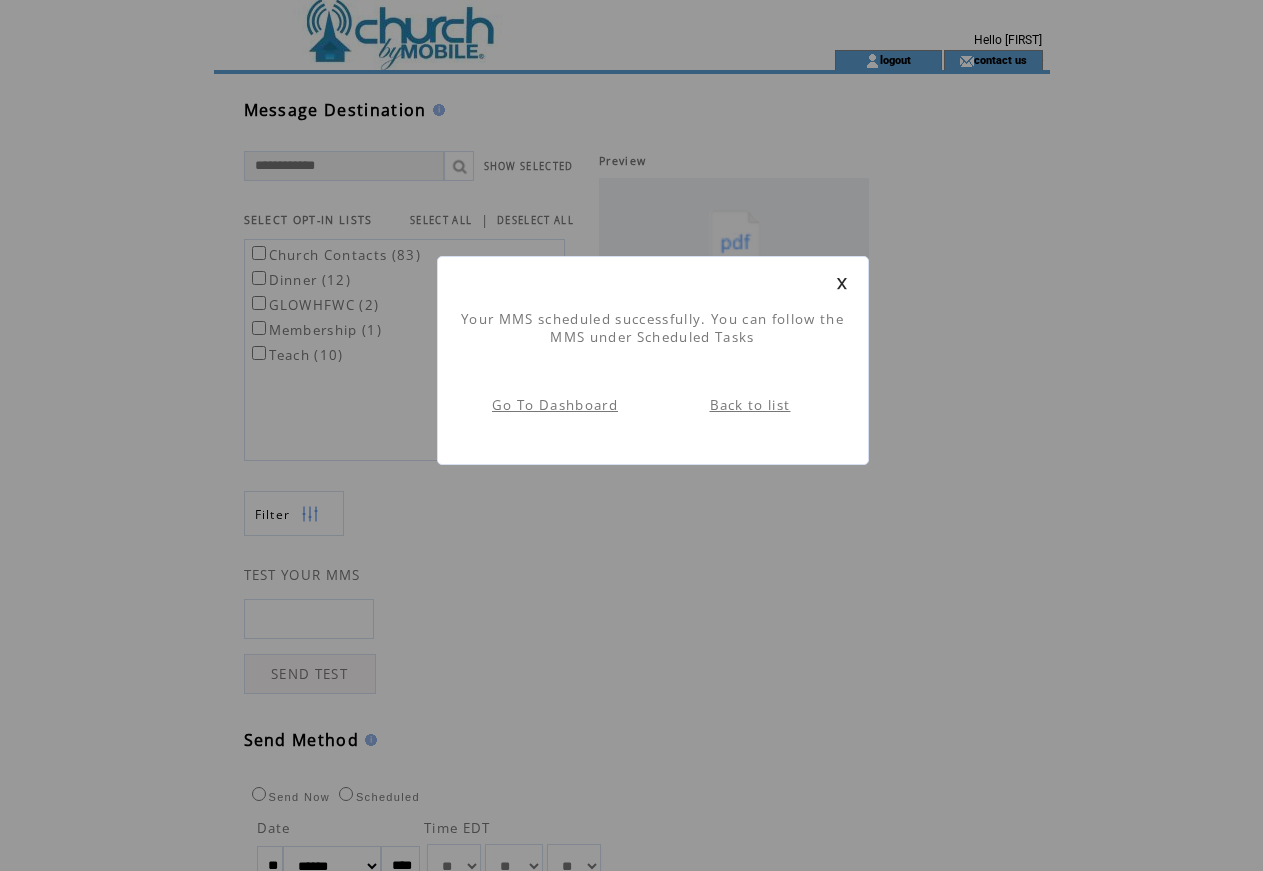click on "Back to list" at bounding box center [750, 405] 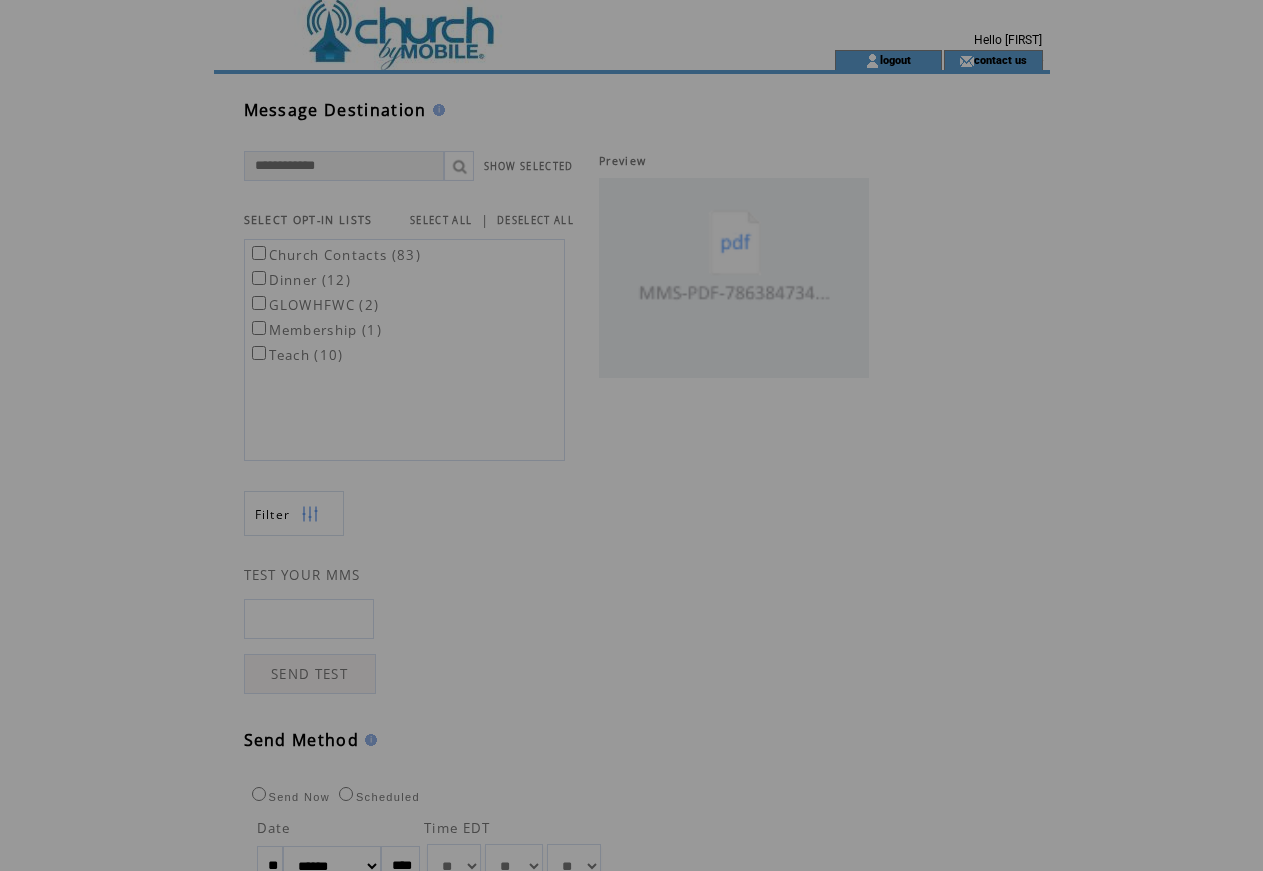 scroll, scrollTop: 0, scrollLeft: 0, axis: both 